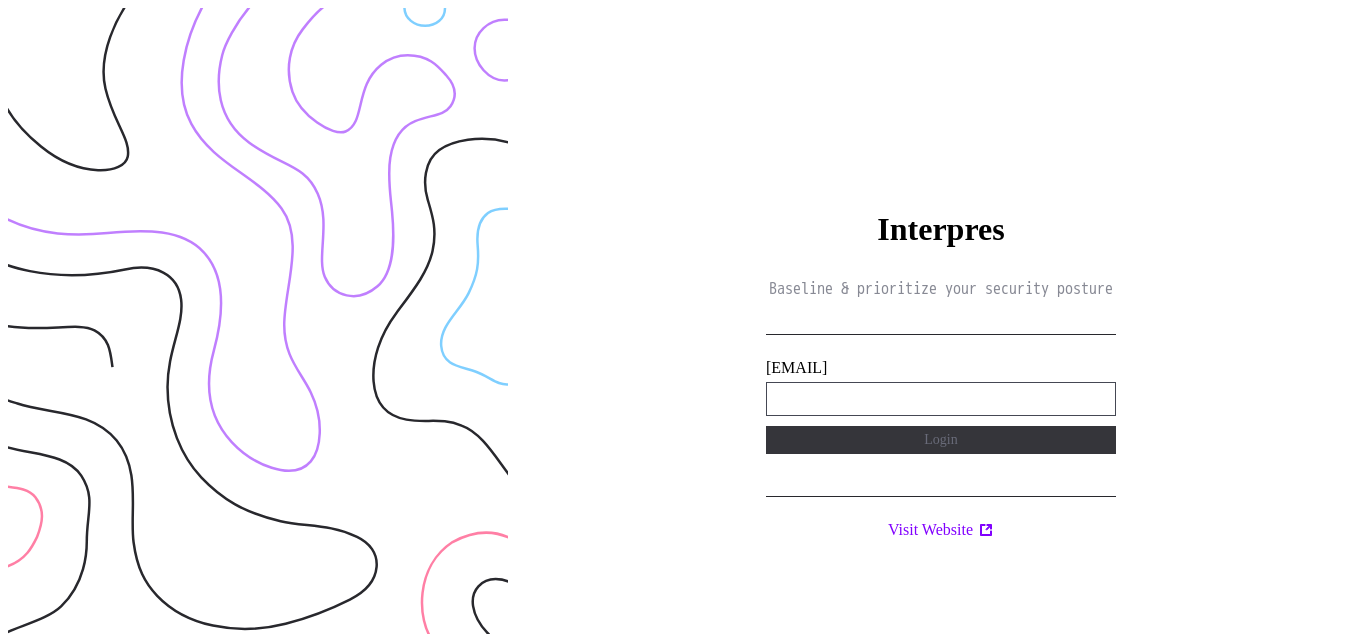click on "**********" at bounding box center [941, 399] 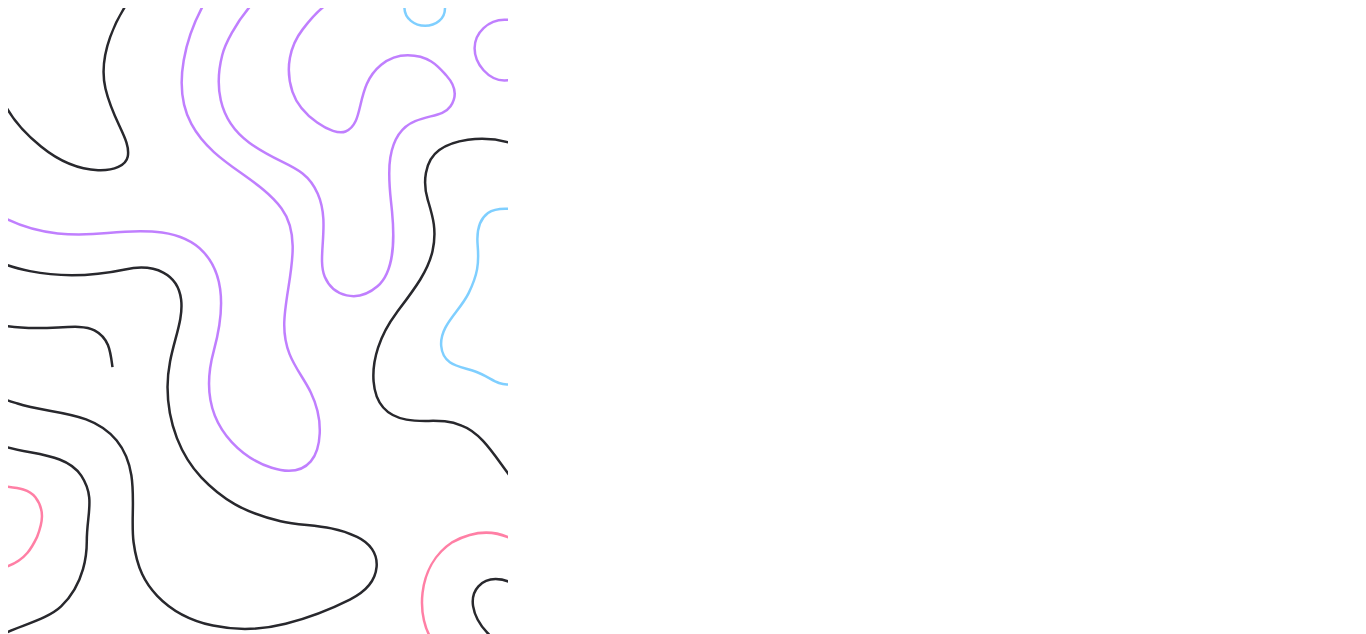 scroll, scrollTop: 0, scrollLeft: 0, axis: both 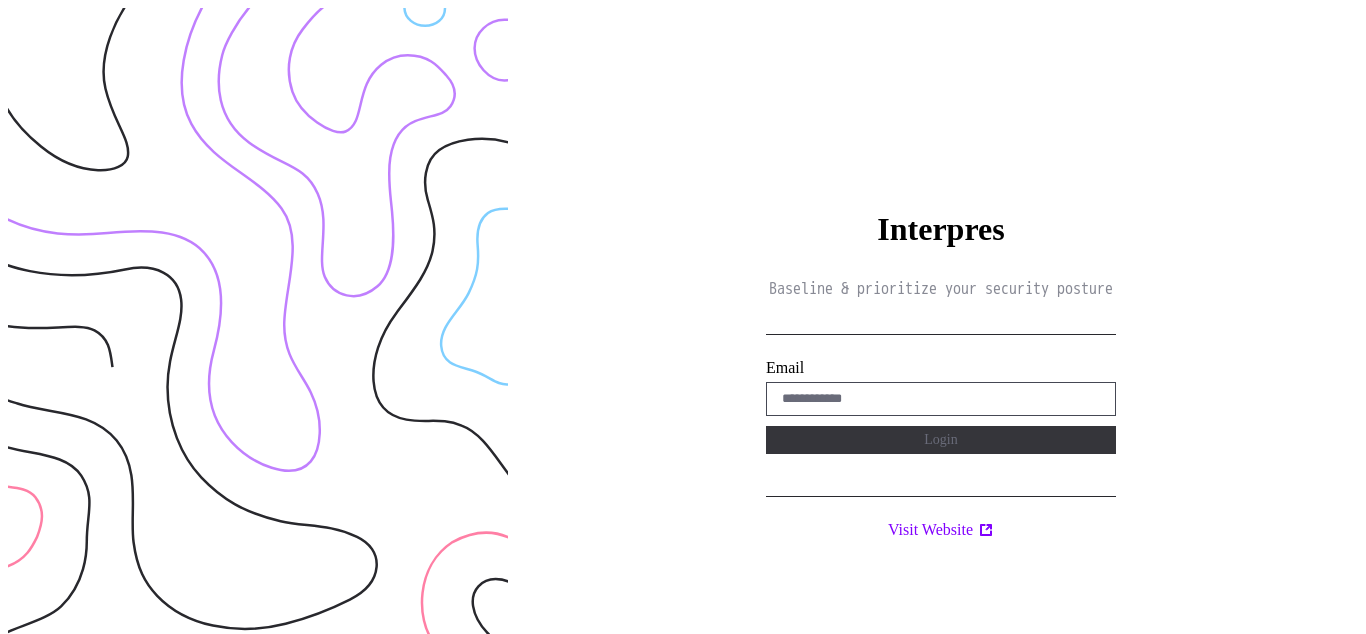 click on "Baseline & prioritize your security posture [EMAIL] [LOGIN] [WEBSITE]" at bounding box center [941, 325] 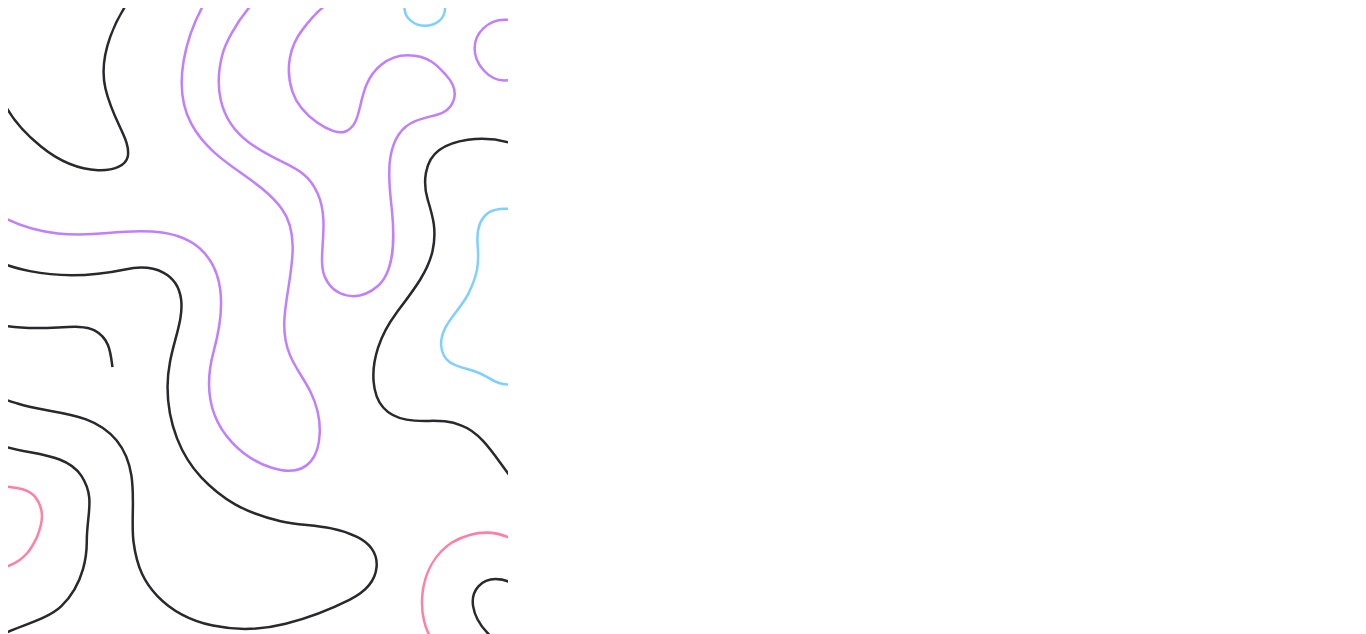 click on "Baseline & prioritize your security posture [EMAIL] [LOGIN] [WEBSITE]" at bounding box center [941, 325] 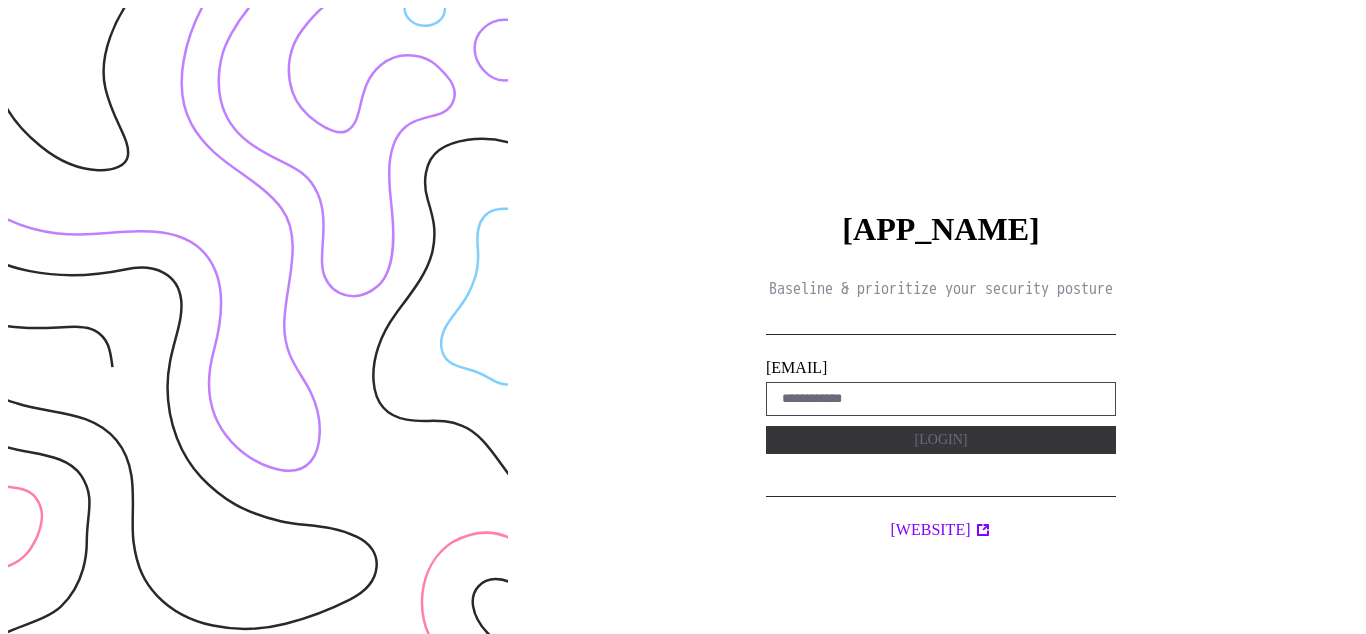 scroll, scrollTop: 0, scrollLeft: 0, axis: both 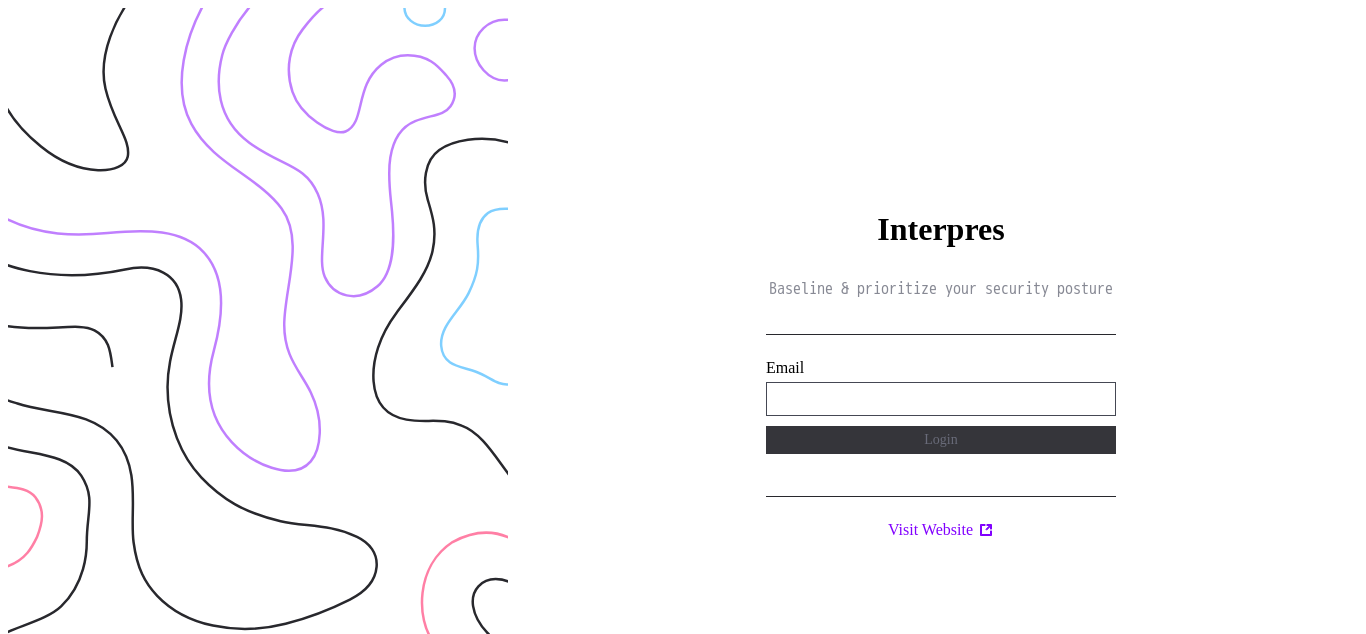 type on "**********" 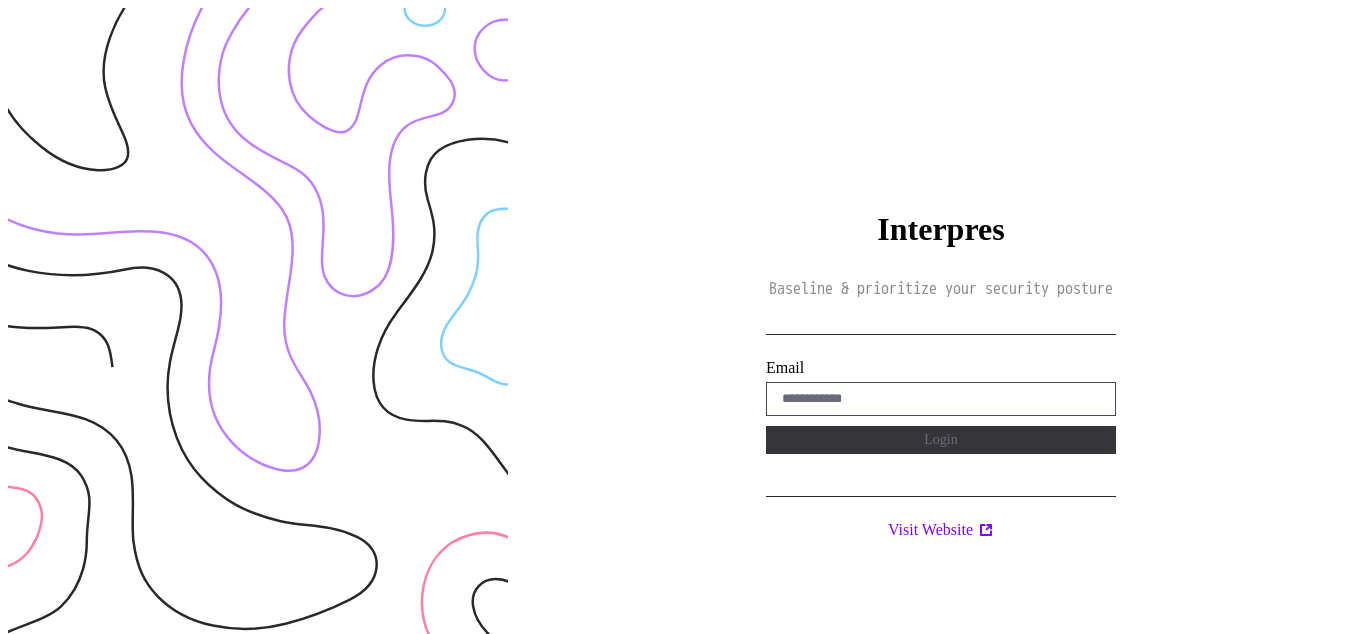 scroll, scrollTop: 0, scrollLeft: 0, axis: both 